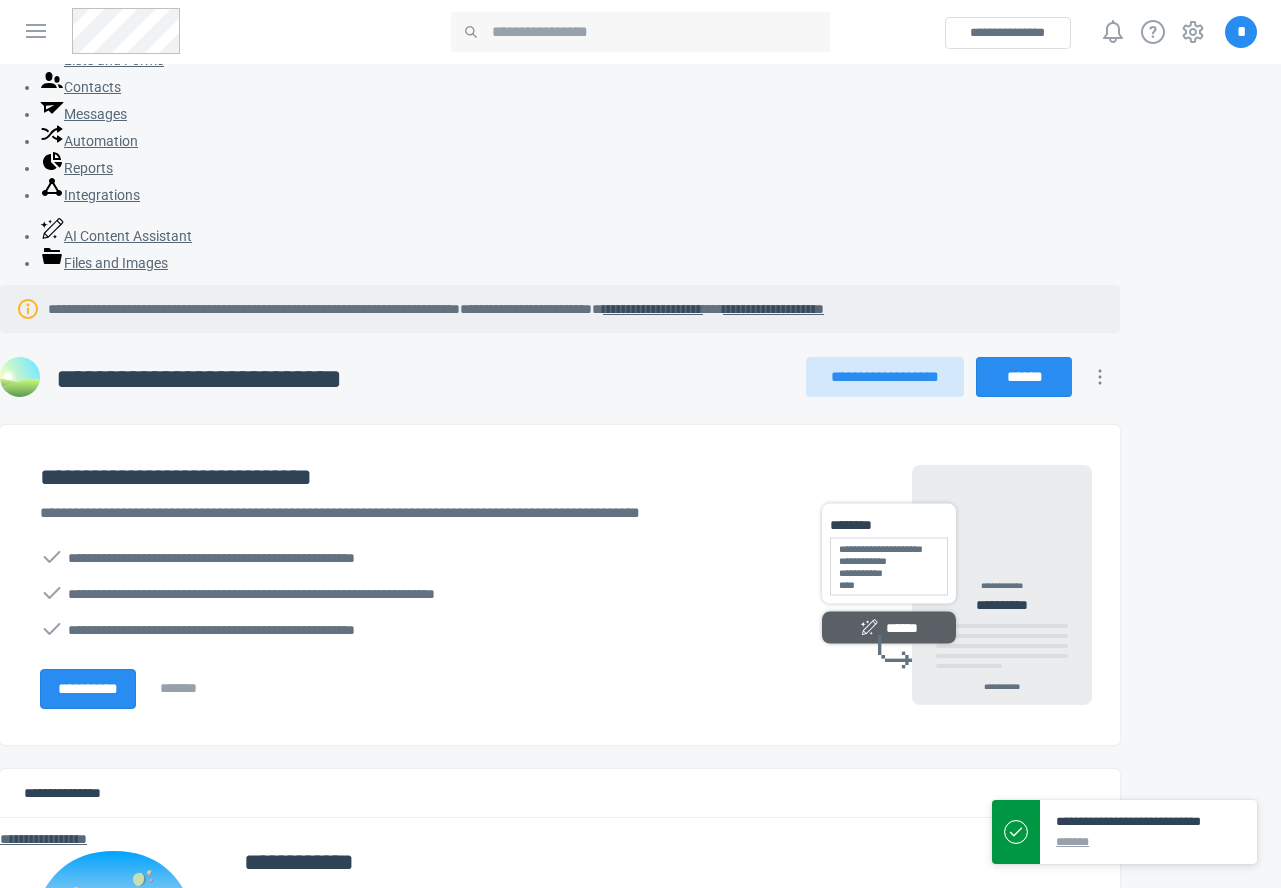 scroll, scrollTop: 0, scrollLeft: 0, axis: both 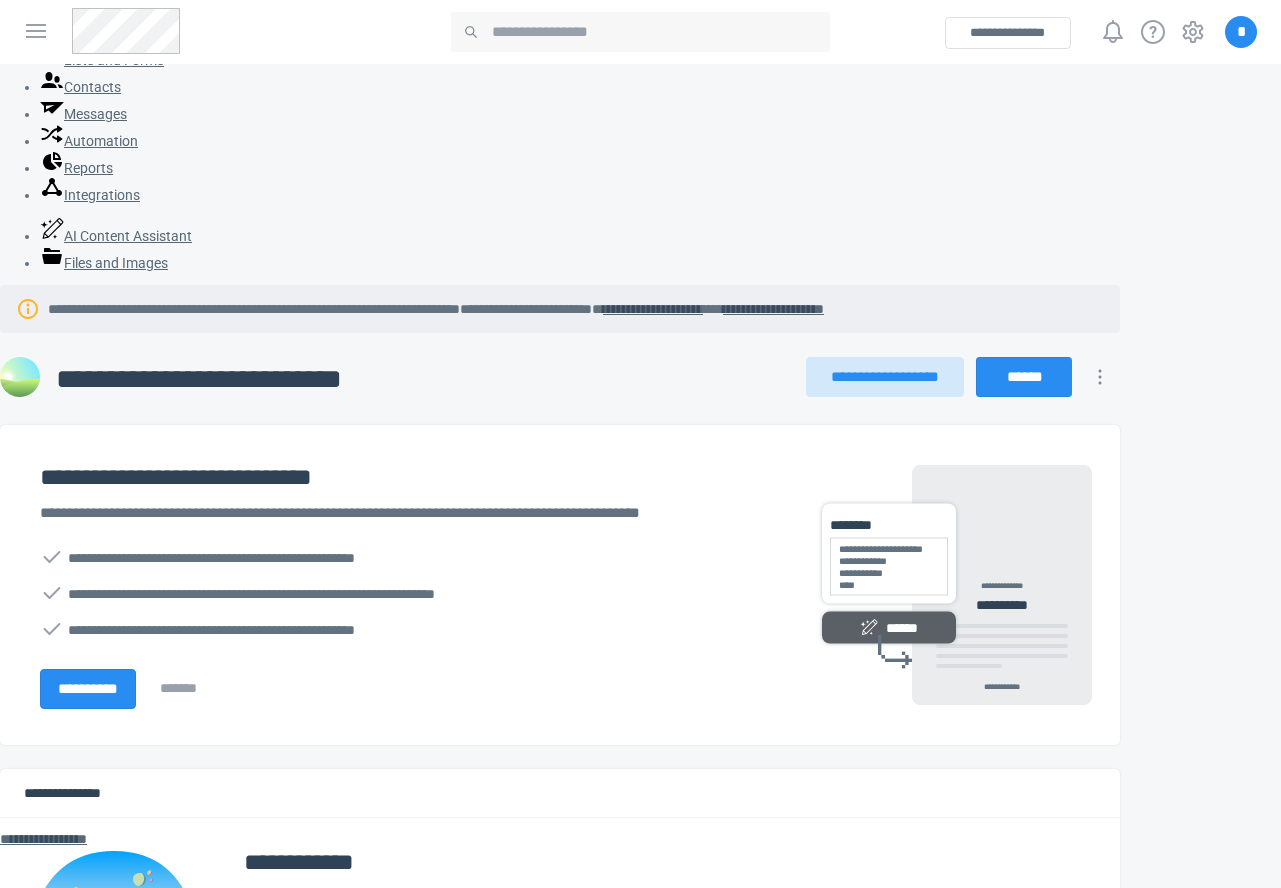 click on "**********" at bounding box center (403, 585) 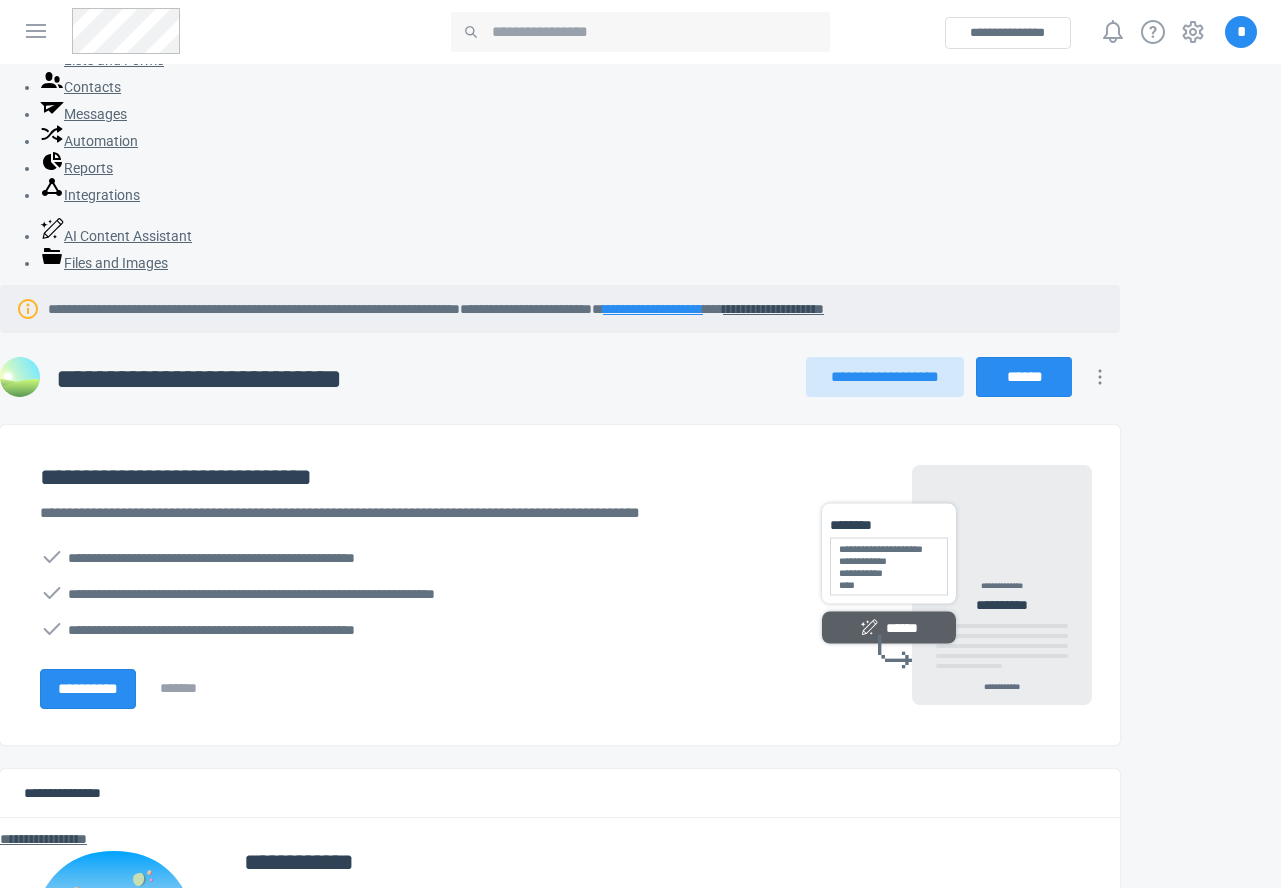click on "**********" at bounding box center (653, 309) 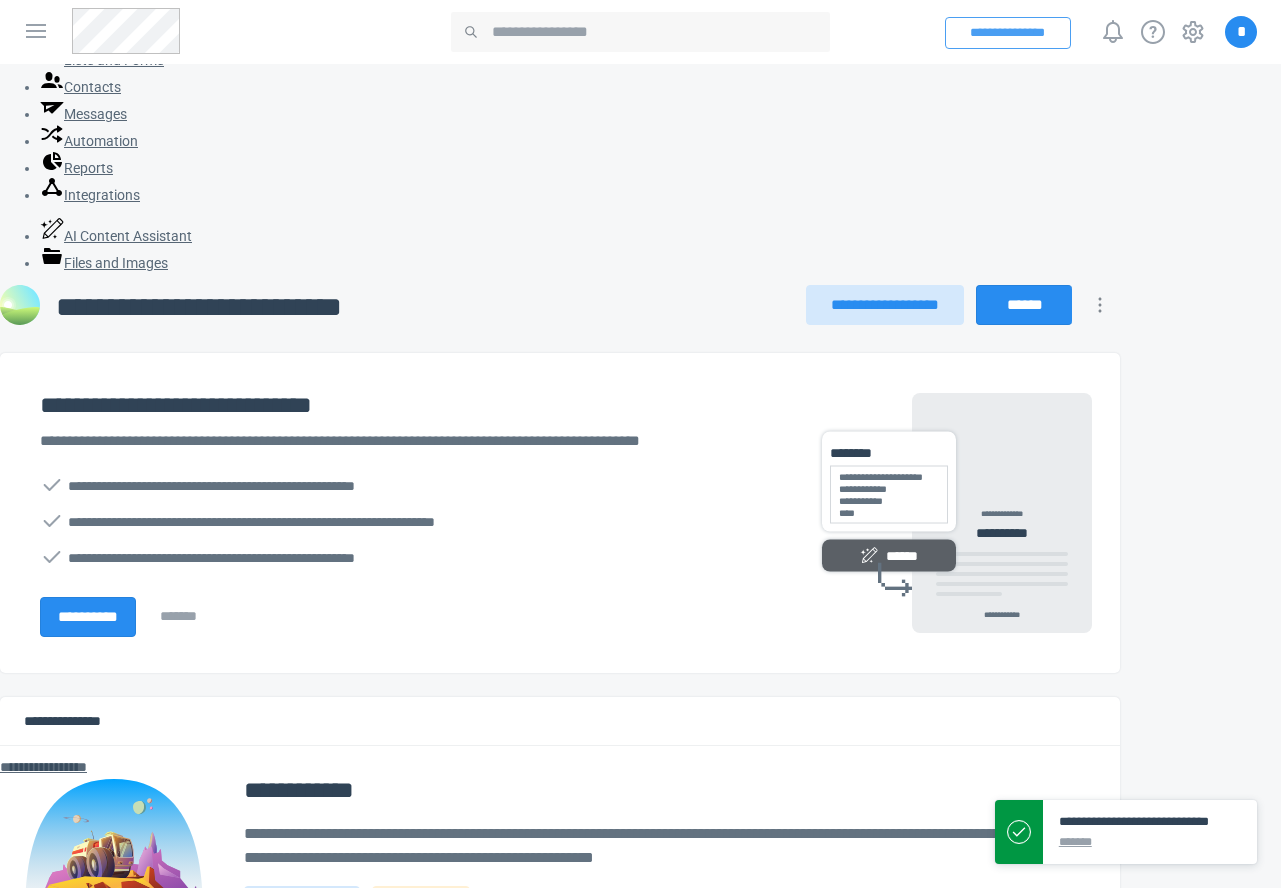 click on "**********" at bounding box center (1008, 33) 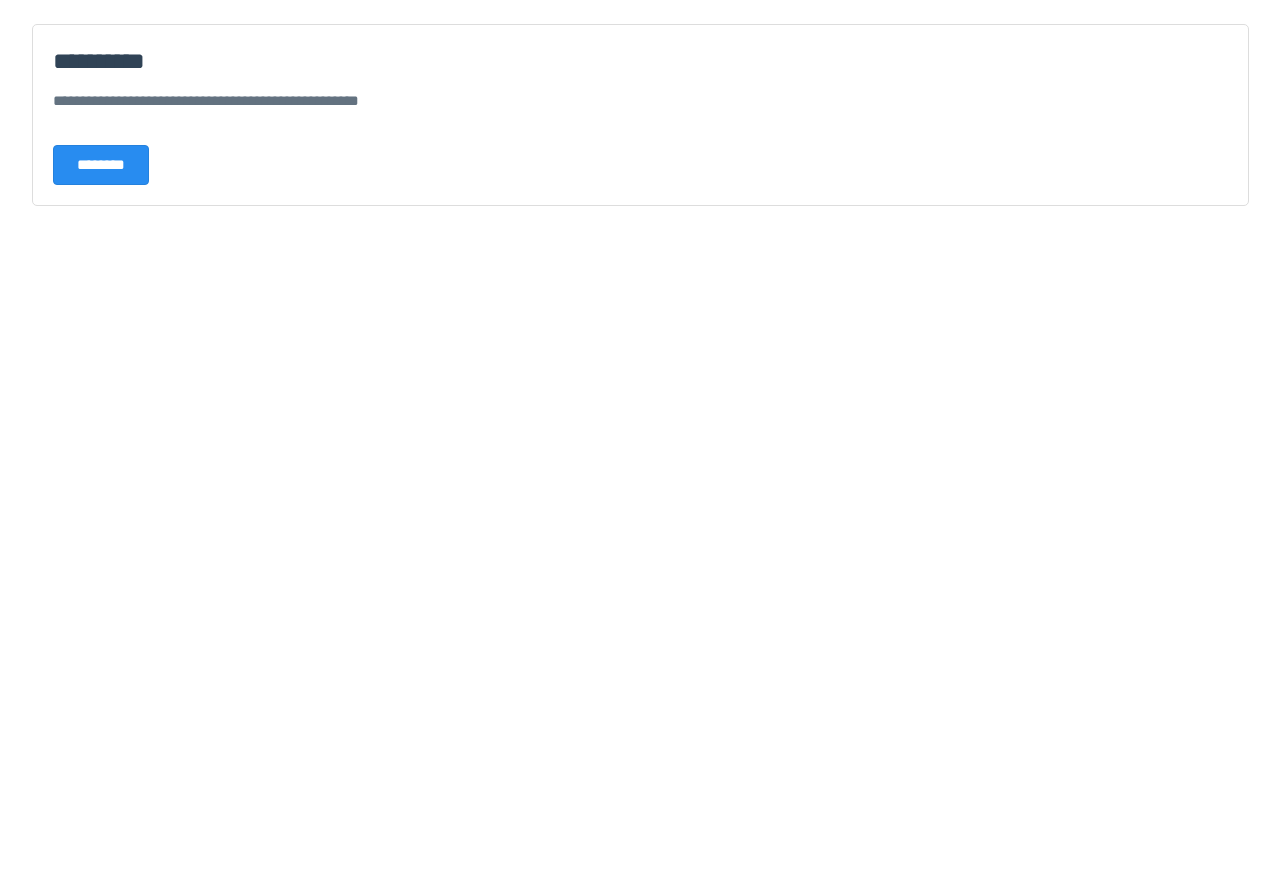 scroll, scrollTop: 0, scrollLeft: 0, axis: both 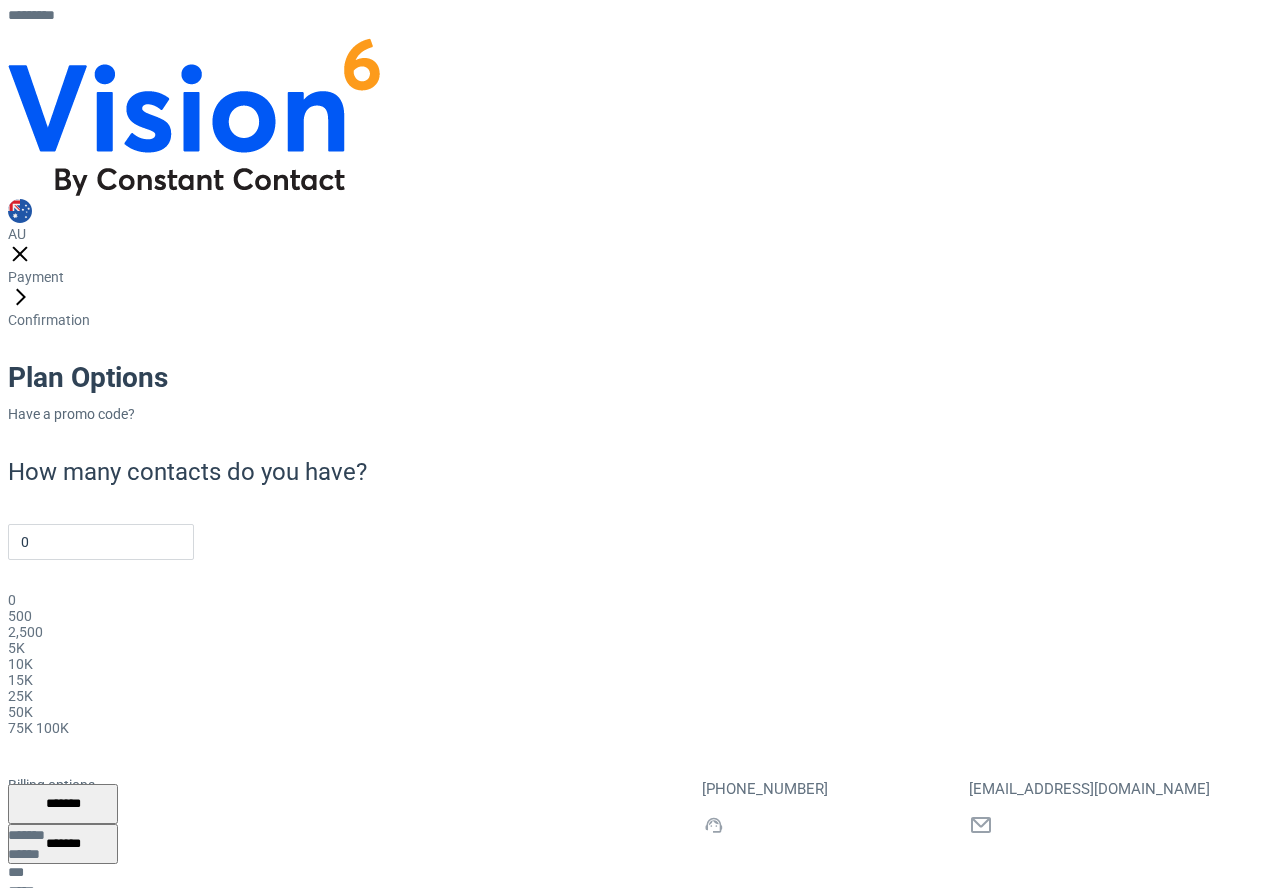 click on "Plan Options" at bounding box center [648, 378] 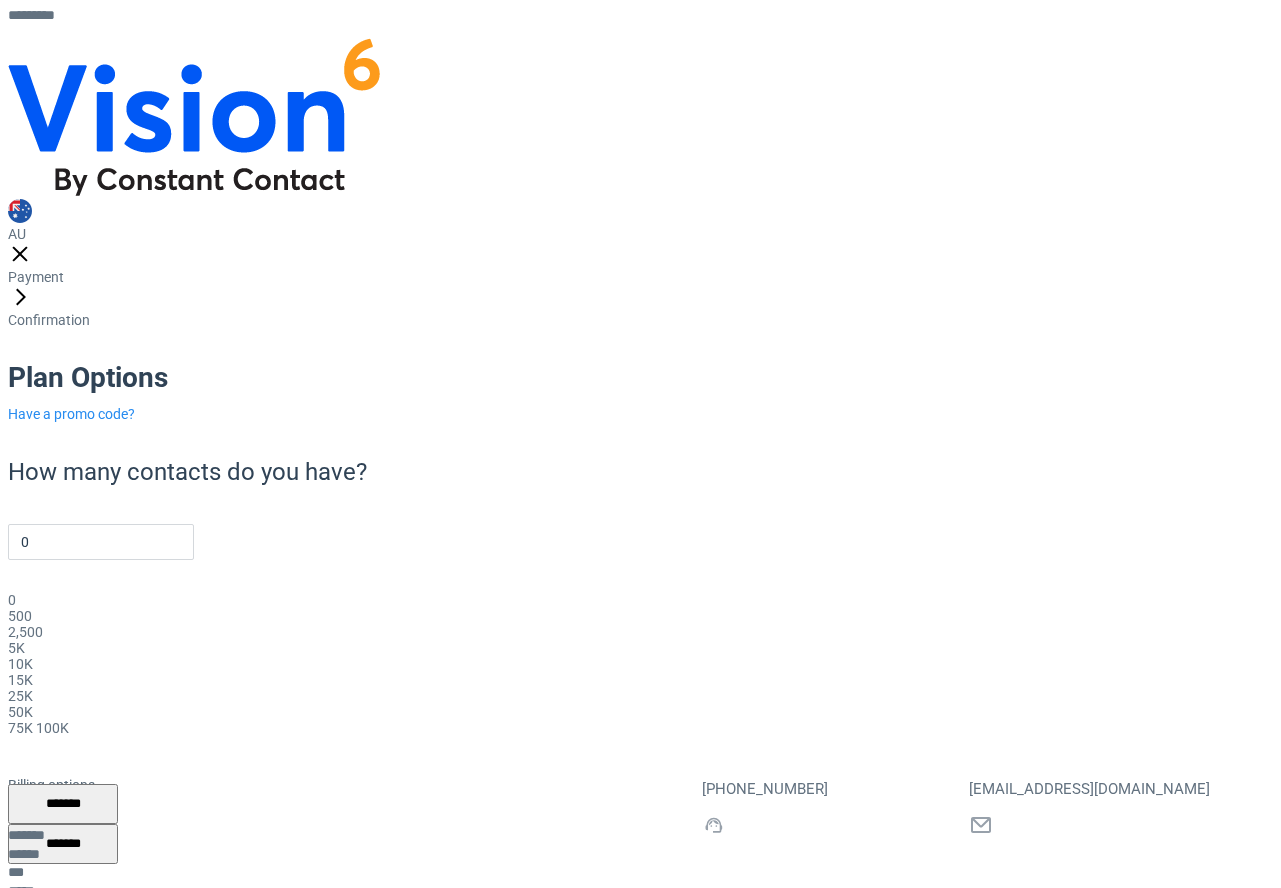 click on "Have a promo code?" at bounding box center (71, 414) 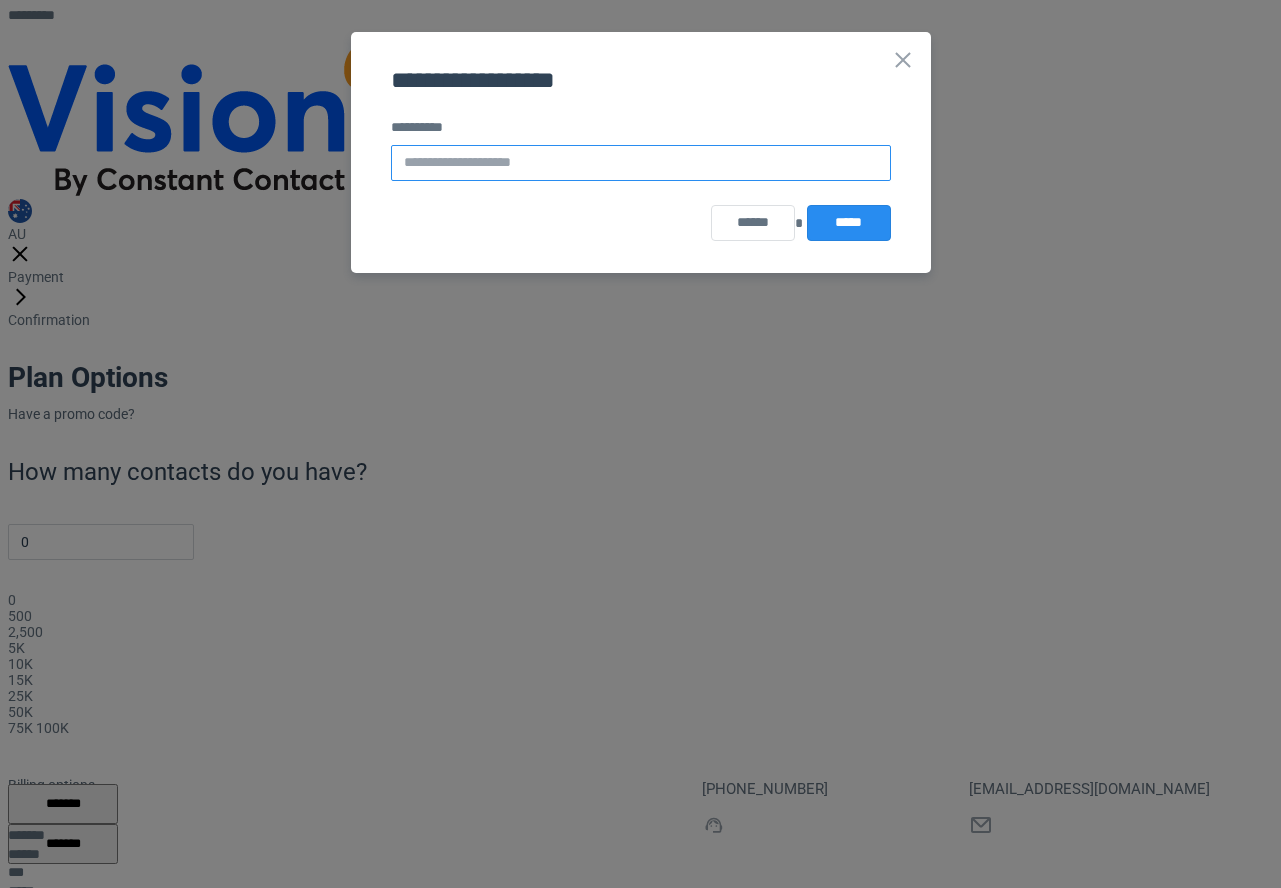 click at bounding box center [641, 163] 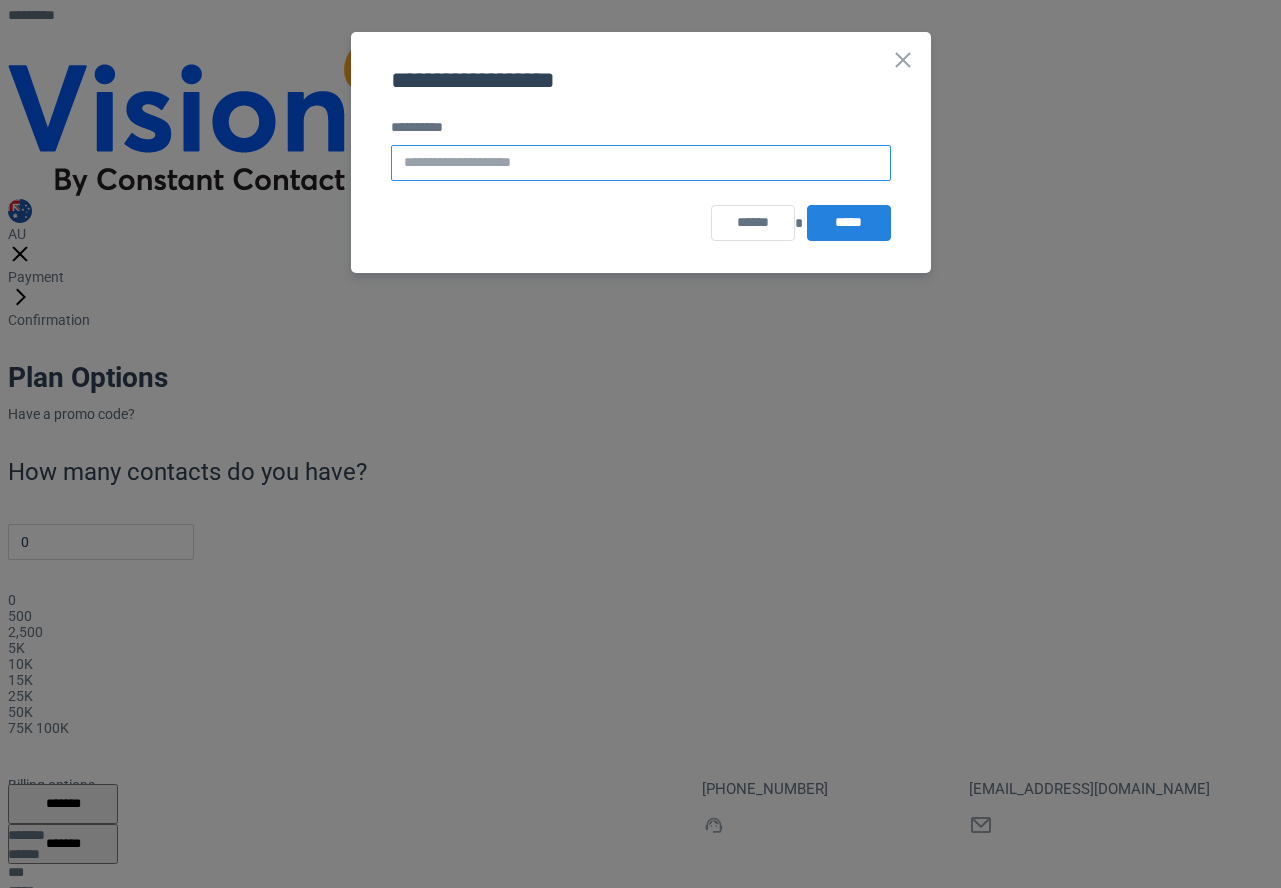 paste on "**********" 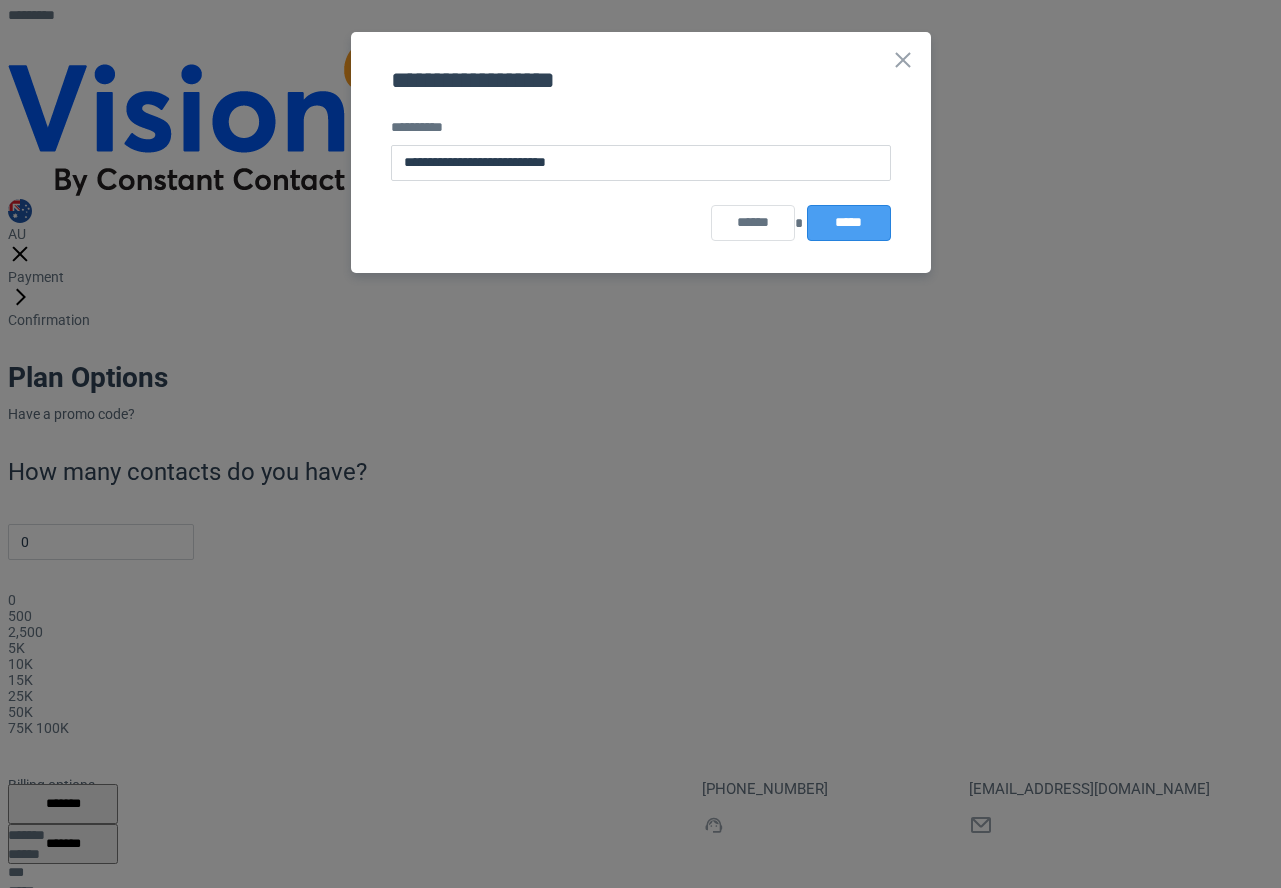 click on "*****" at bounding box center [849, 223] 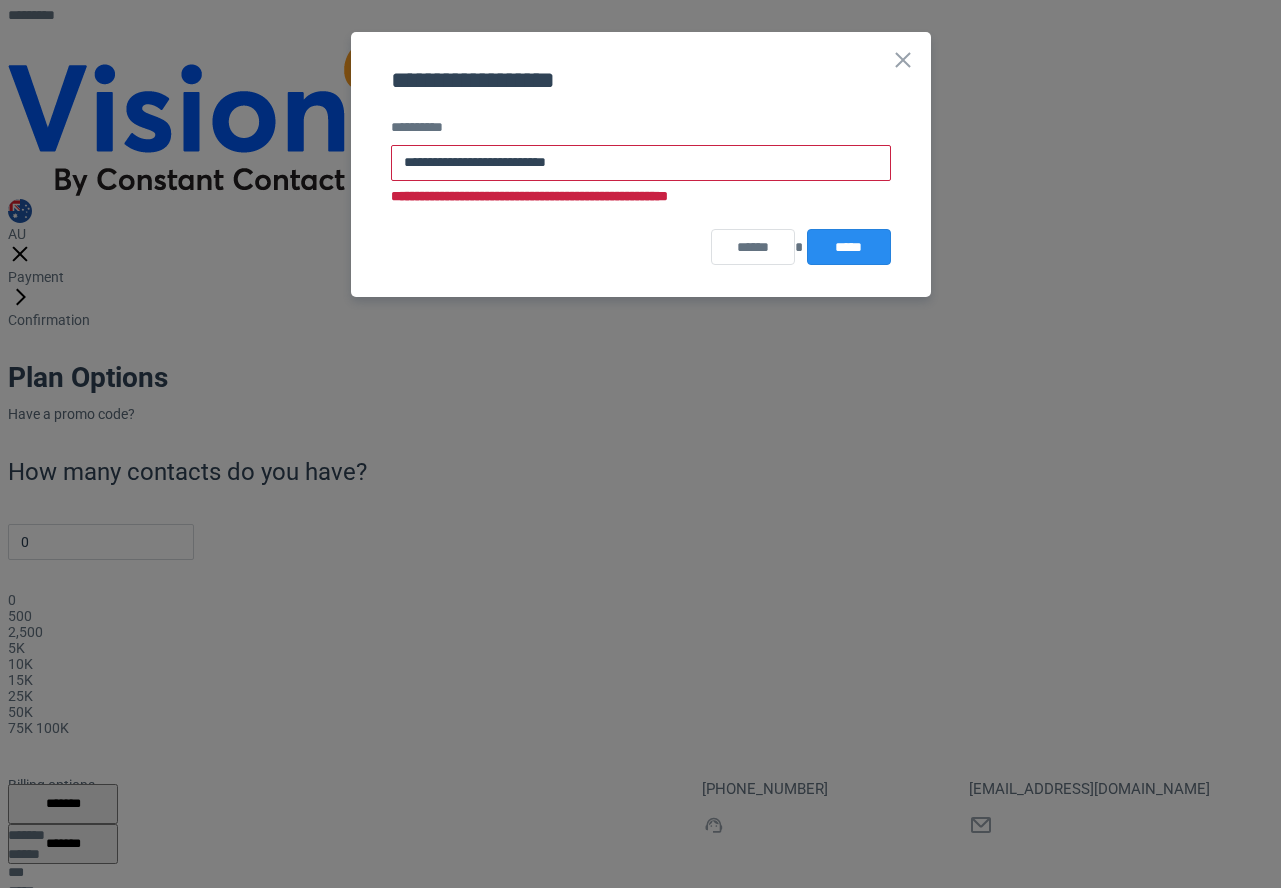 click on "**********" at bounding box center [641, 163] 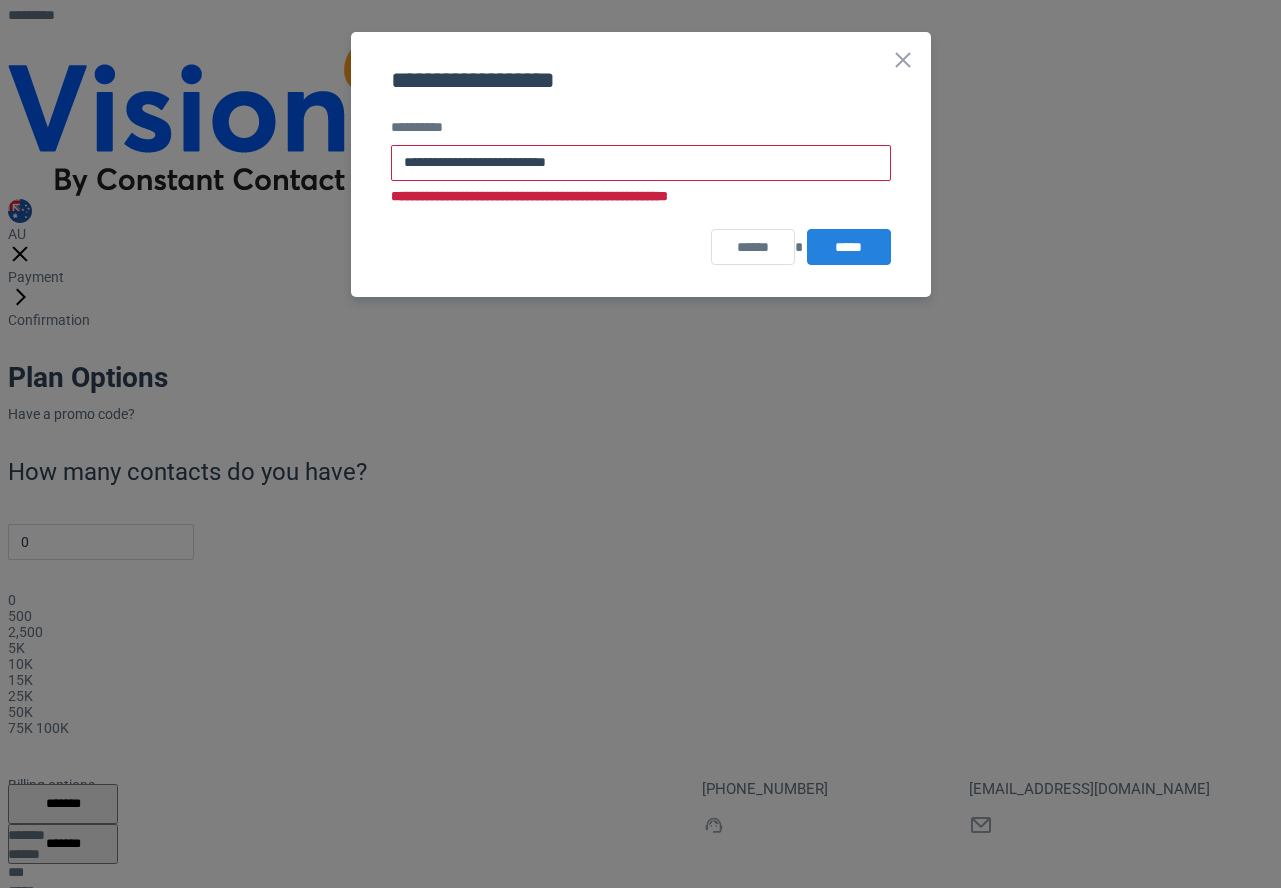 paste 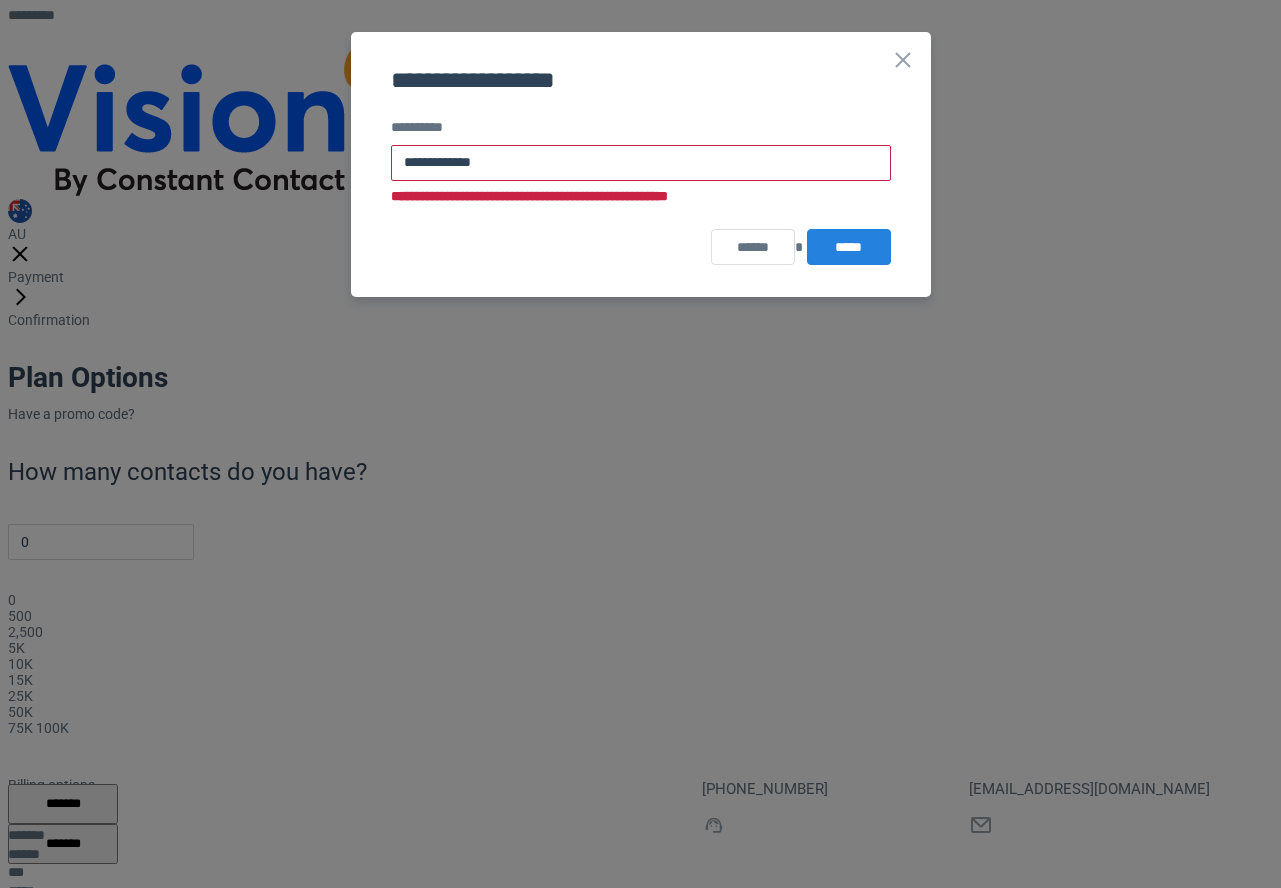 type on "**********" 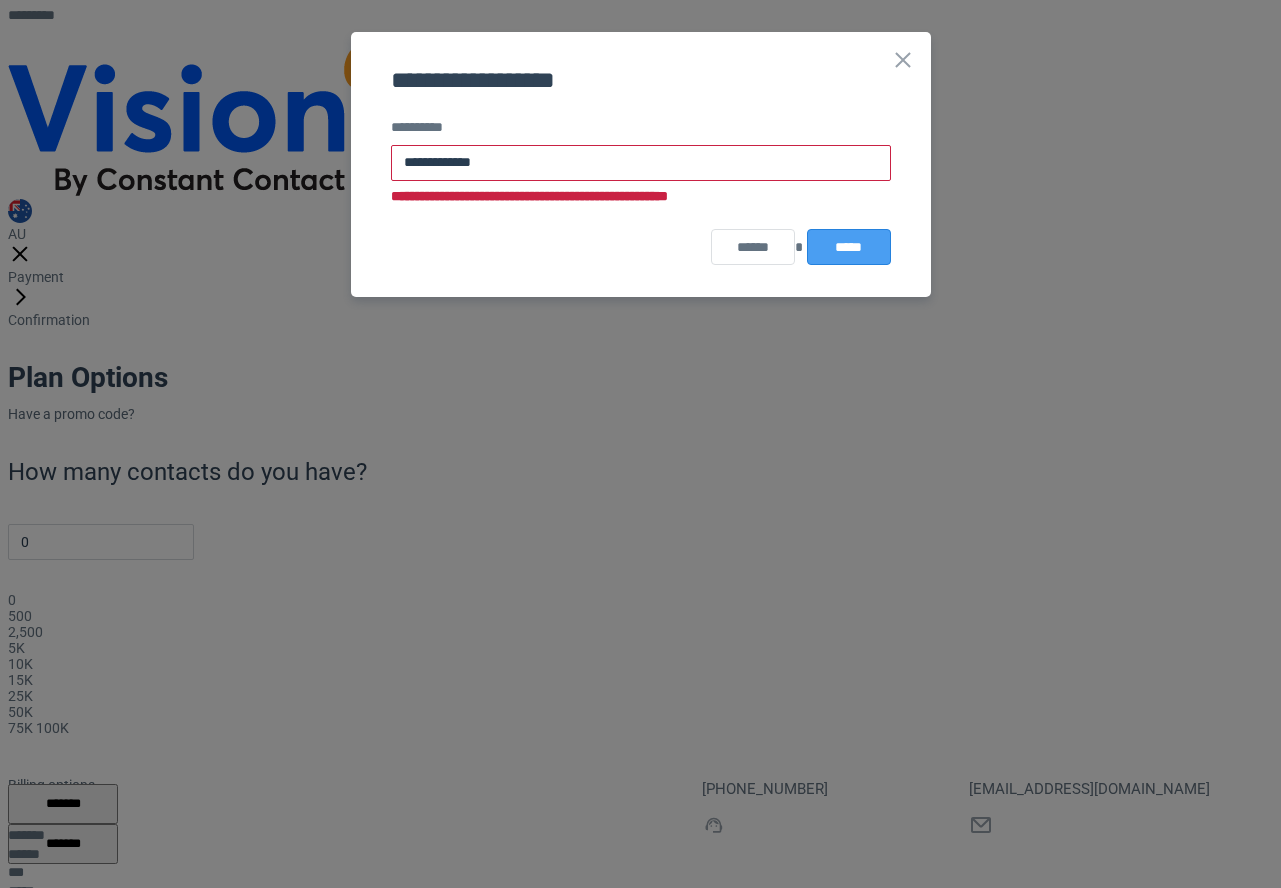 click on "*****" at bounding box center (849, 247) 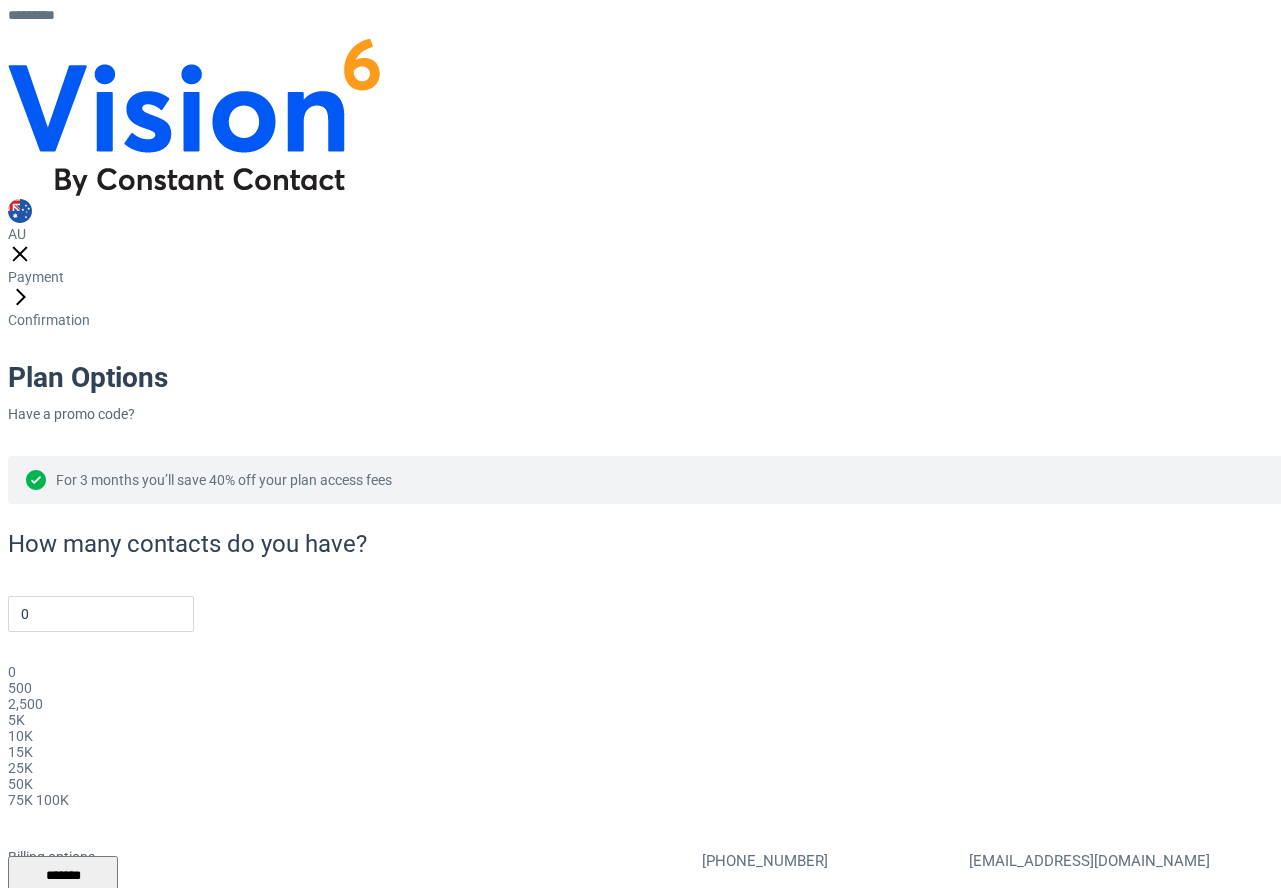 click on "**********" at bounding box center (177, 1080) 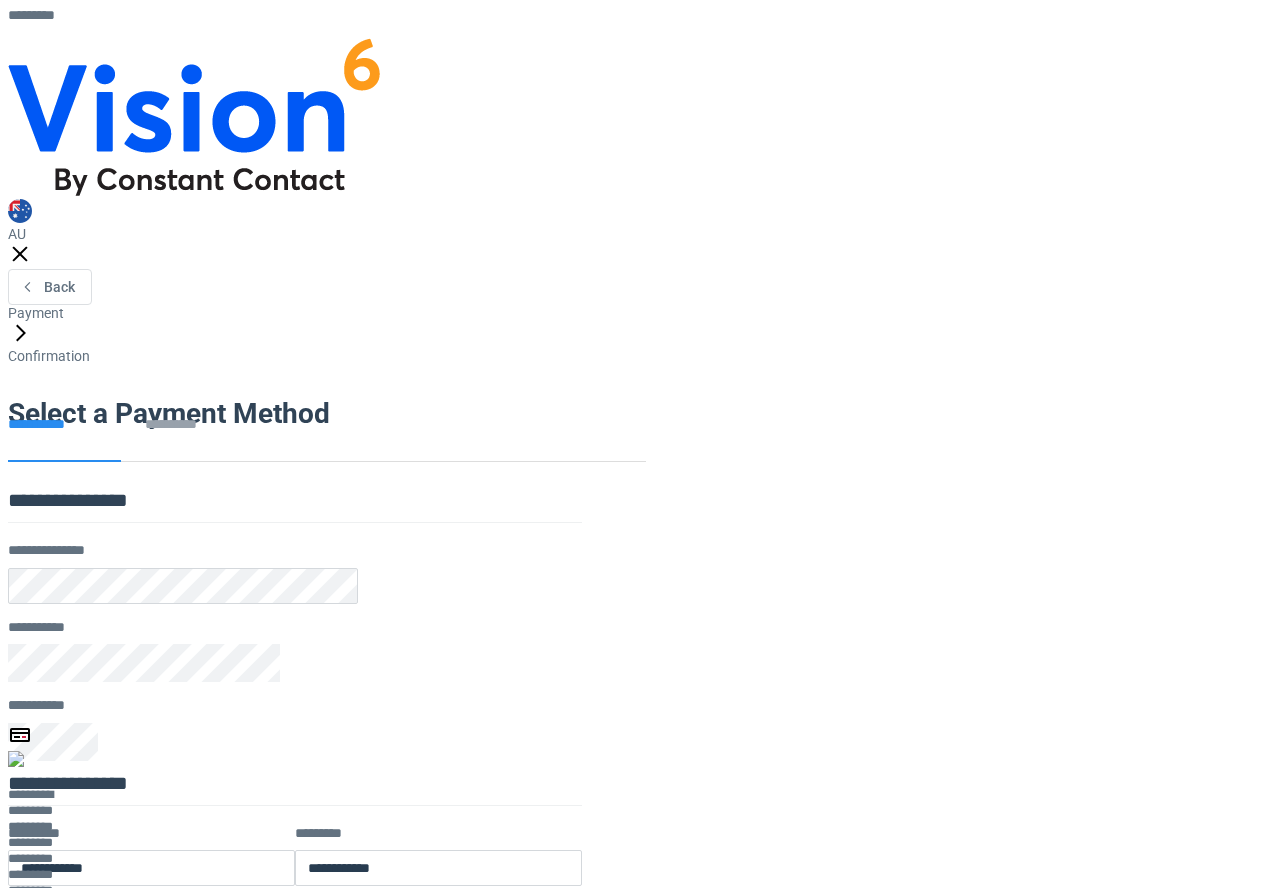 click on "AU
Back
Payment
Confirmation
Select a Payment Method
For 3 months you’ll save 40% off your plan access fees
How many contacts do you have?
0
0
500
2,500
5K 10K" at bounding box center (648, 926) 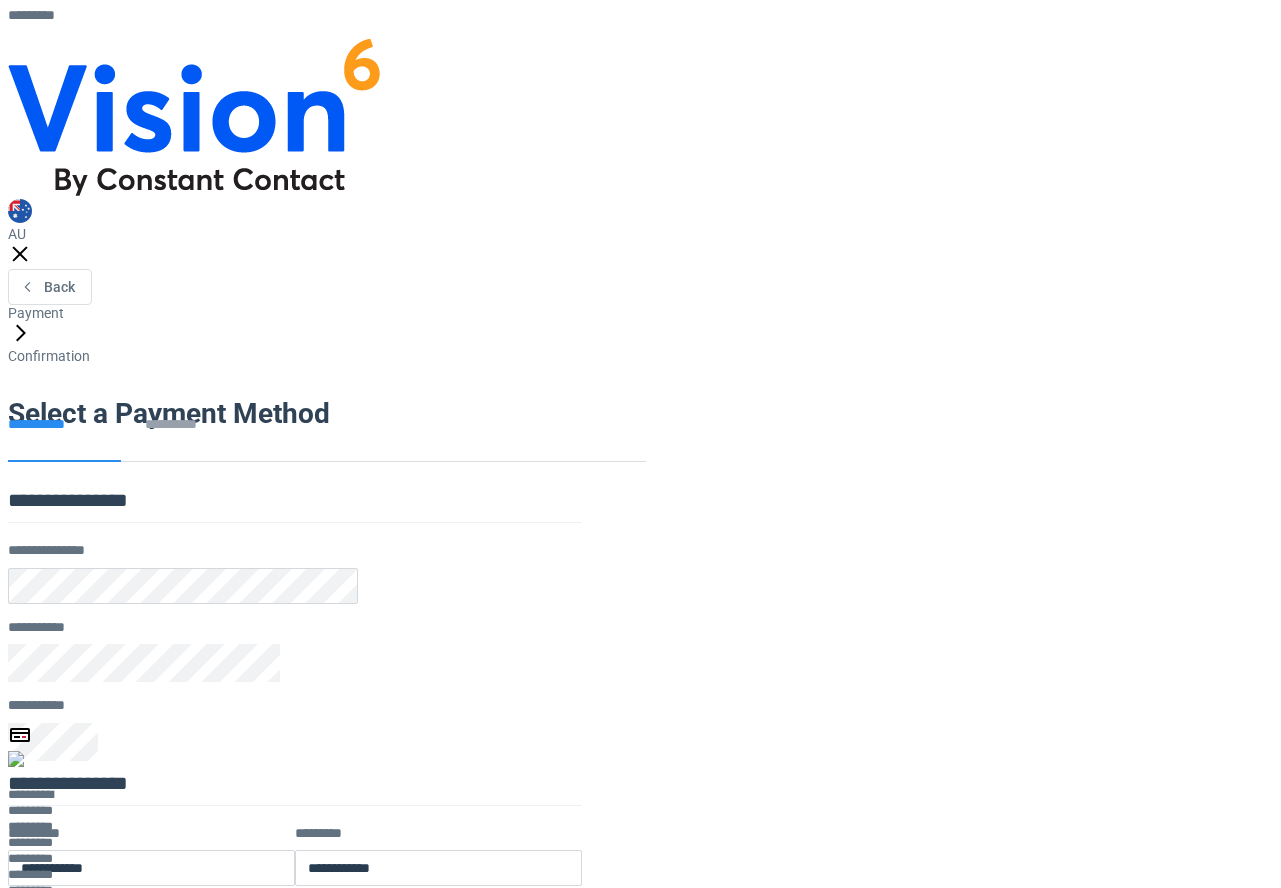 click on "AU
Back
Payment
Confirmation
Select a Payment Method
For 3 months you’ll save 40% off your plan access fees
How many contacts do you have?
0
0
500
2,500
5K 10K" at bounding box center [648, 926] 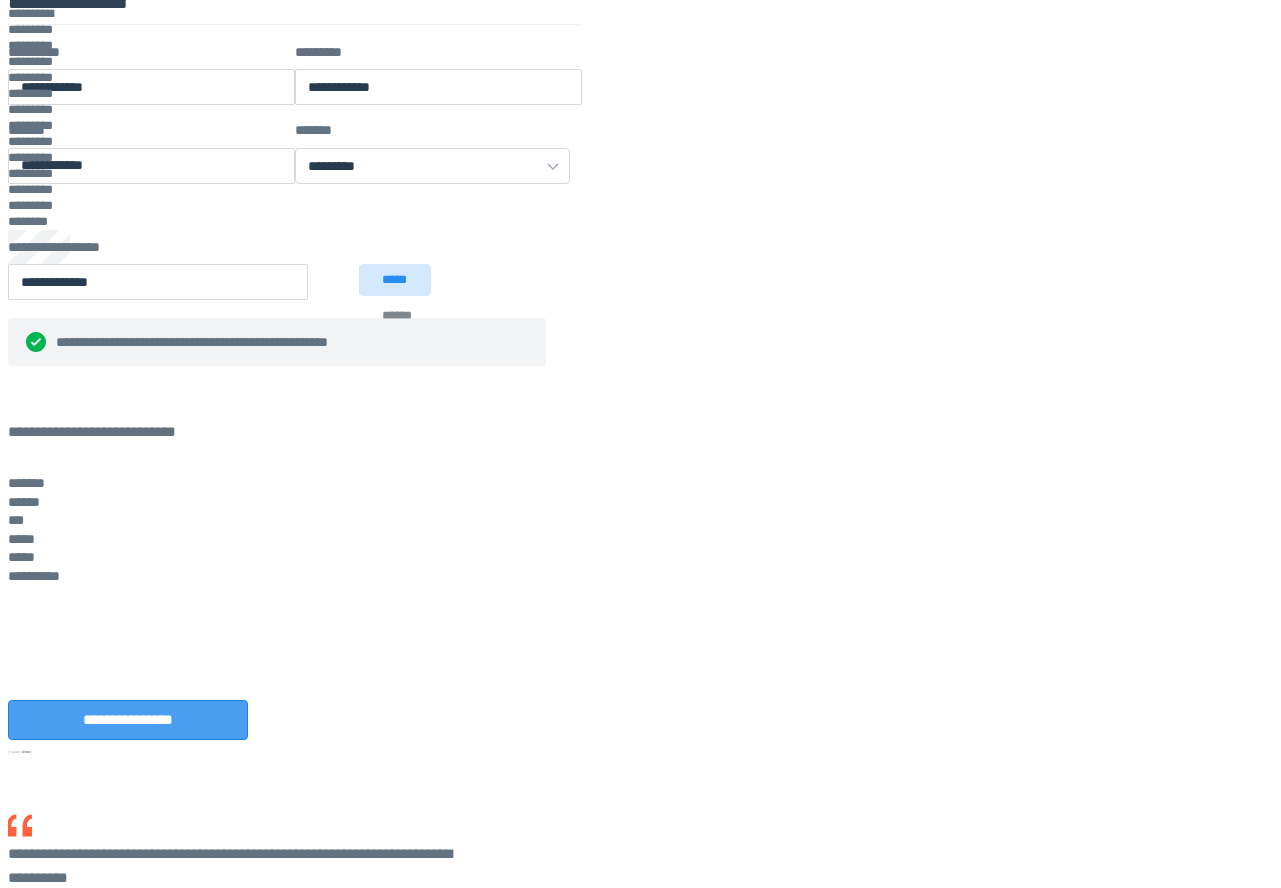 click on "**********" at bounding box center [128, 720] 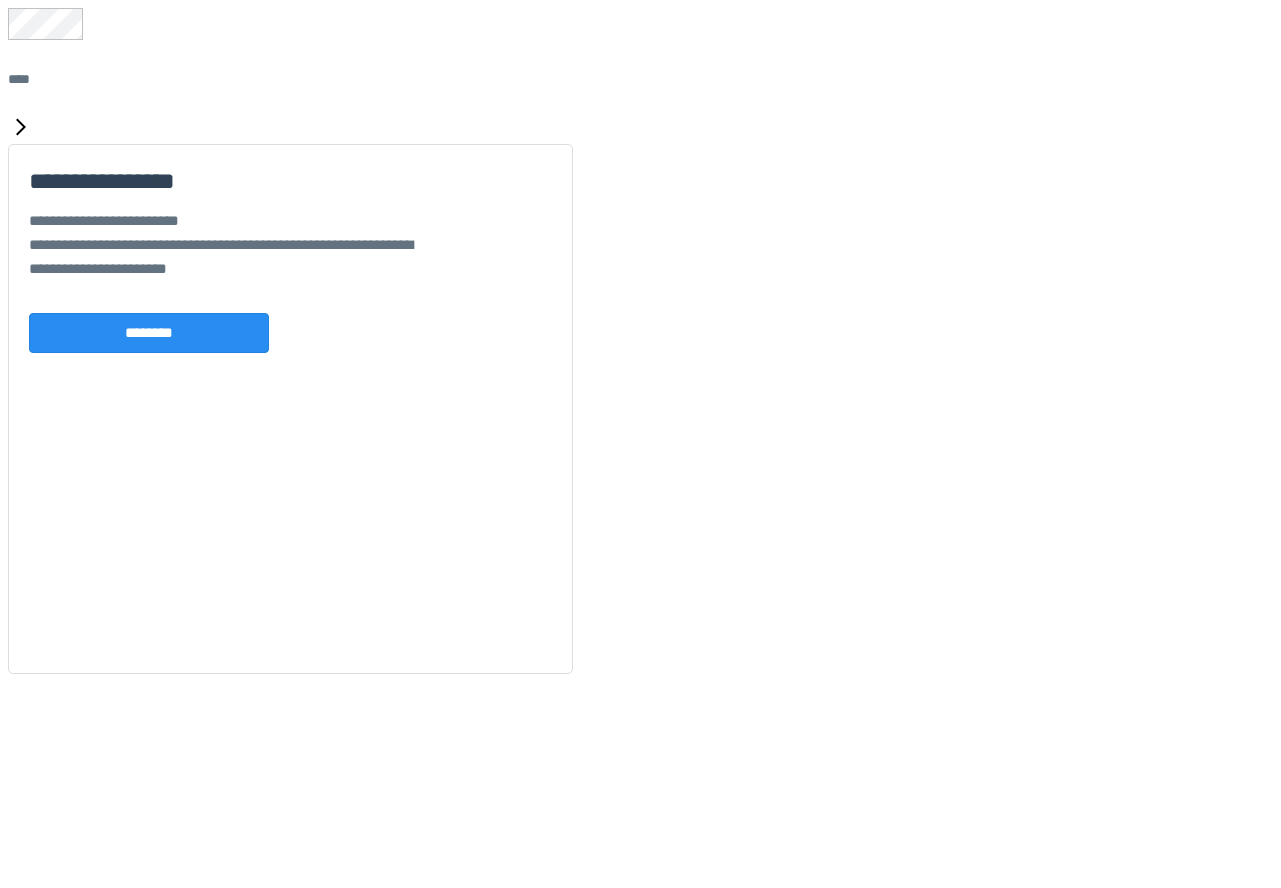 scroll, scrollTop: 0, scrollLeft: 0, axis: both 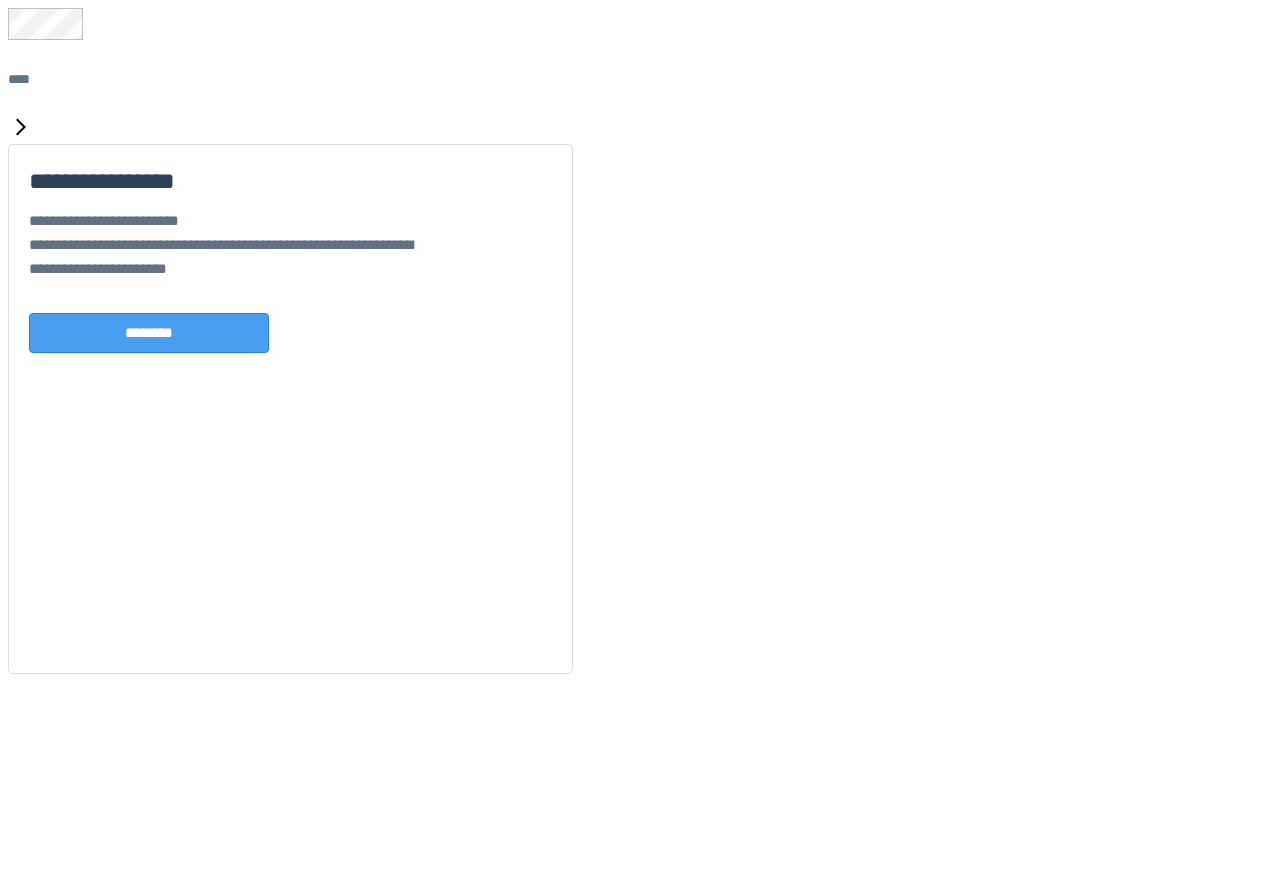 click on "********" at bounding box center (149, 333) 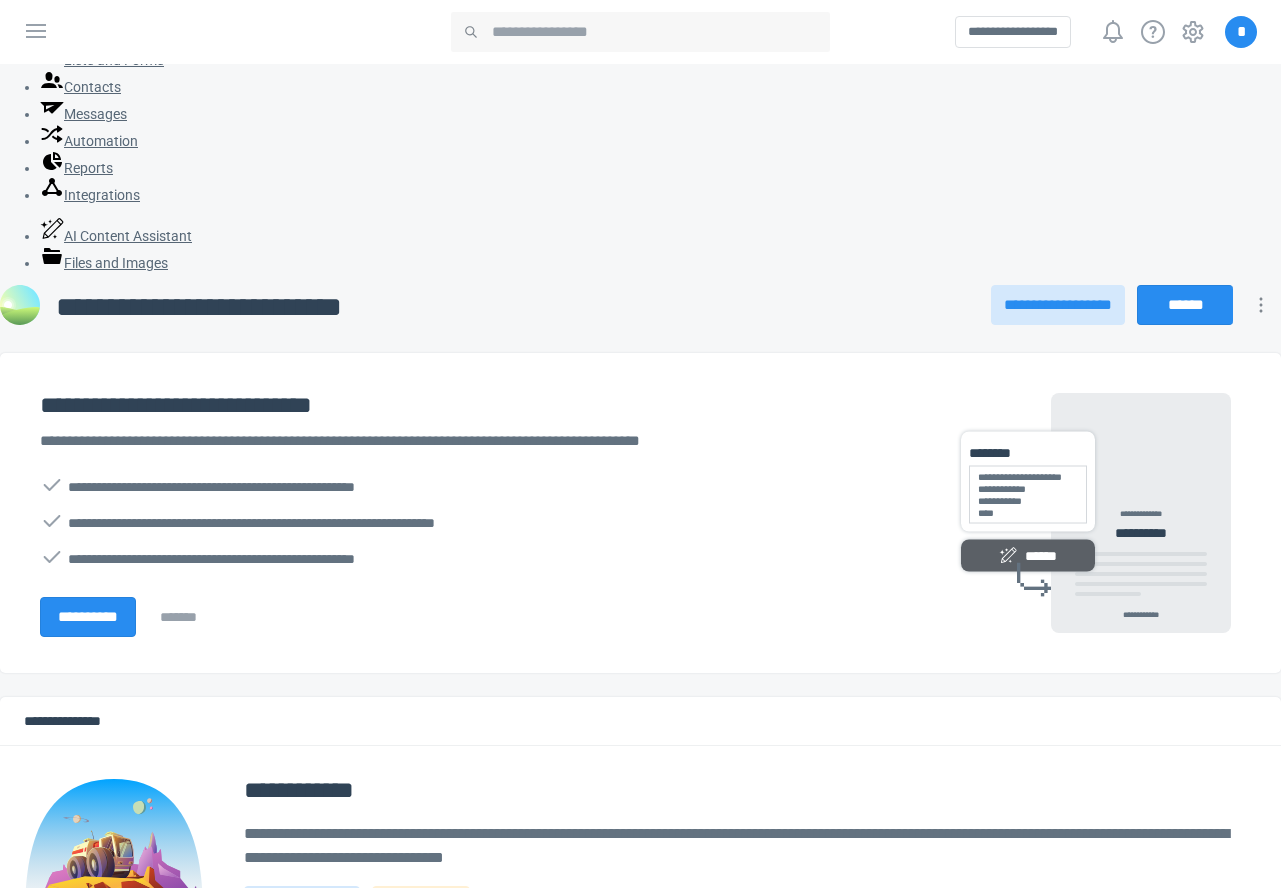 scroll, scrollTop: 0, scrollLeft: 0, axis: both 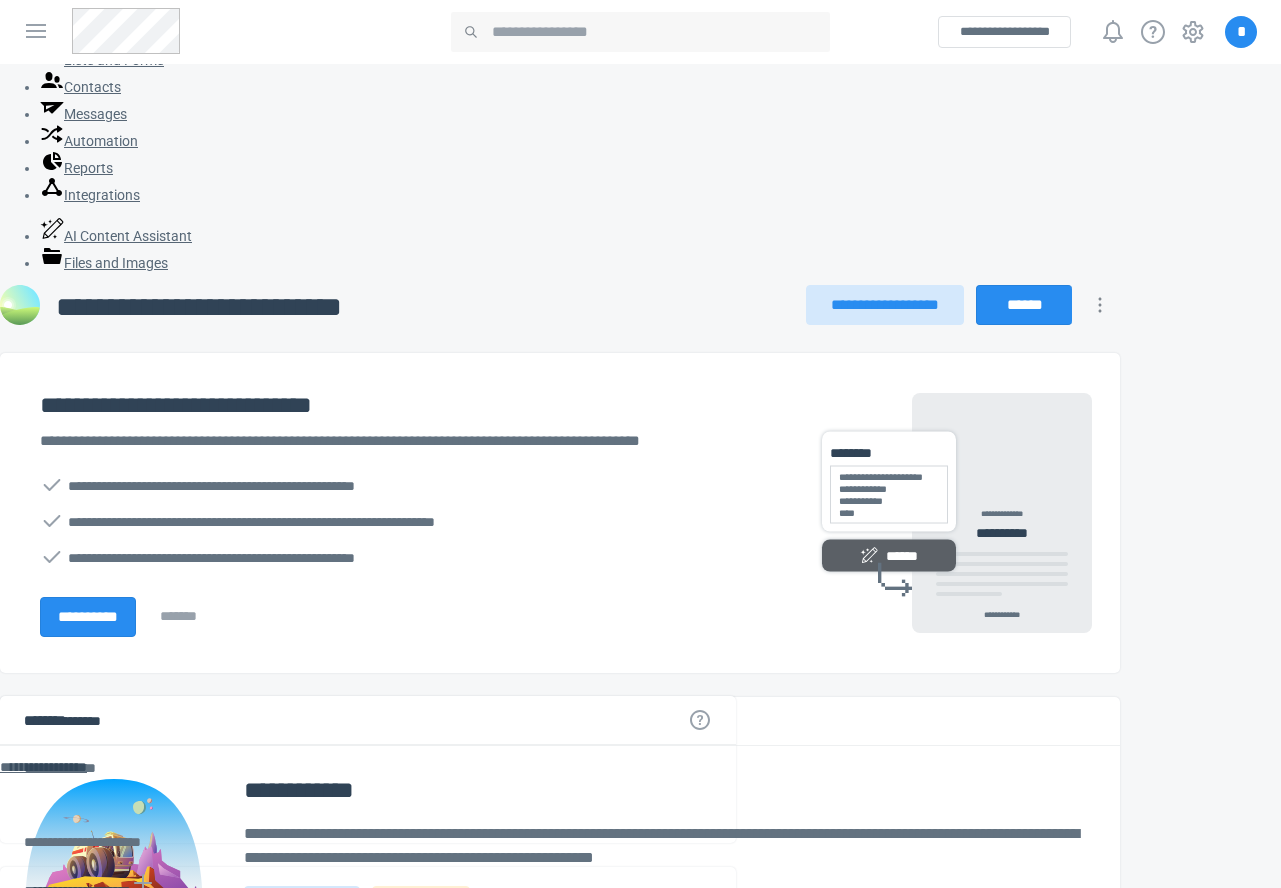 click on "*" at bounding box center [1241, 32] 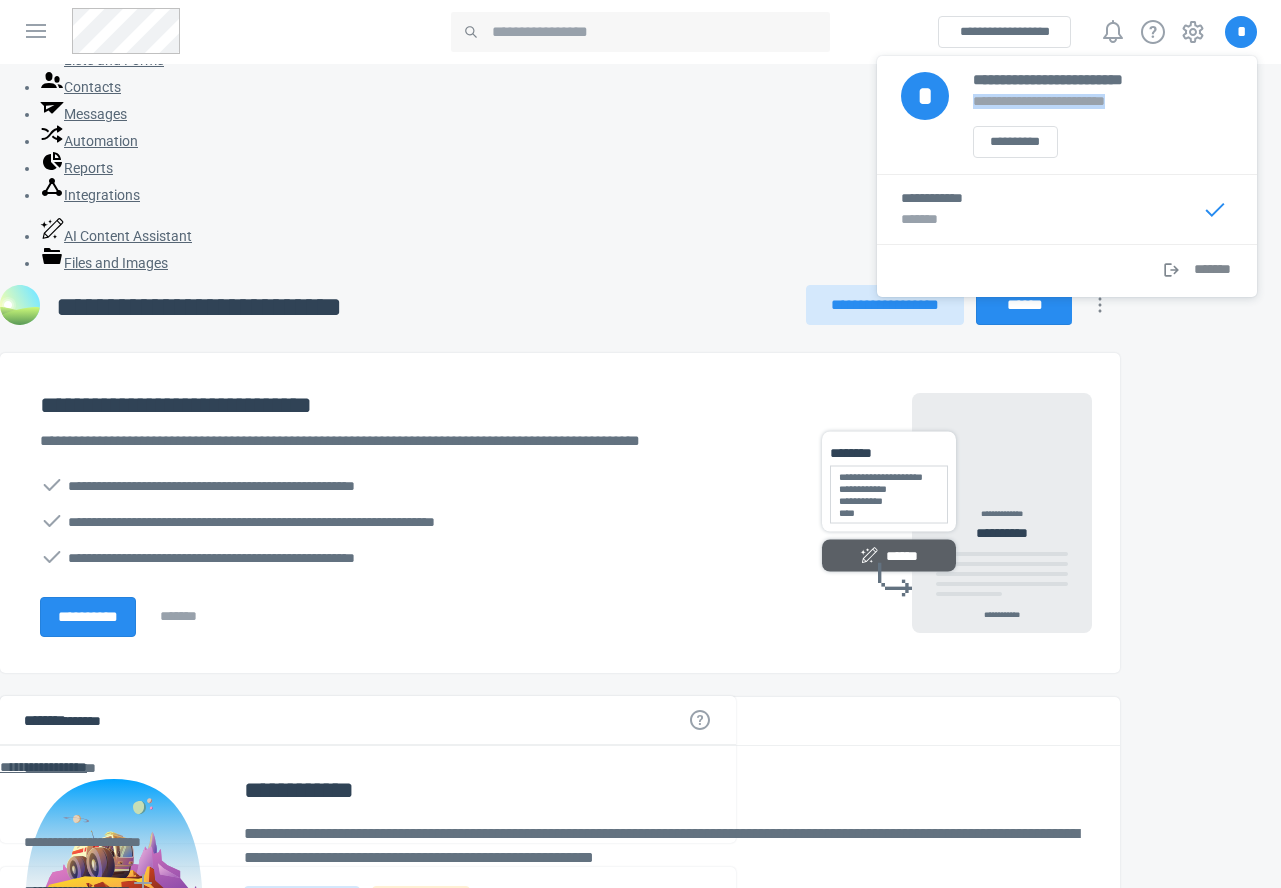 drag, startPoint x: 1154, startPoint y: 109, endPoint x: 975, endPoint y: 96, distance: 179.47145 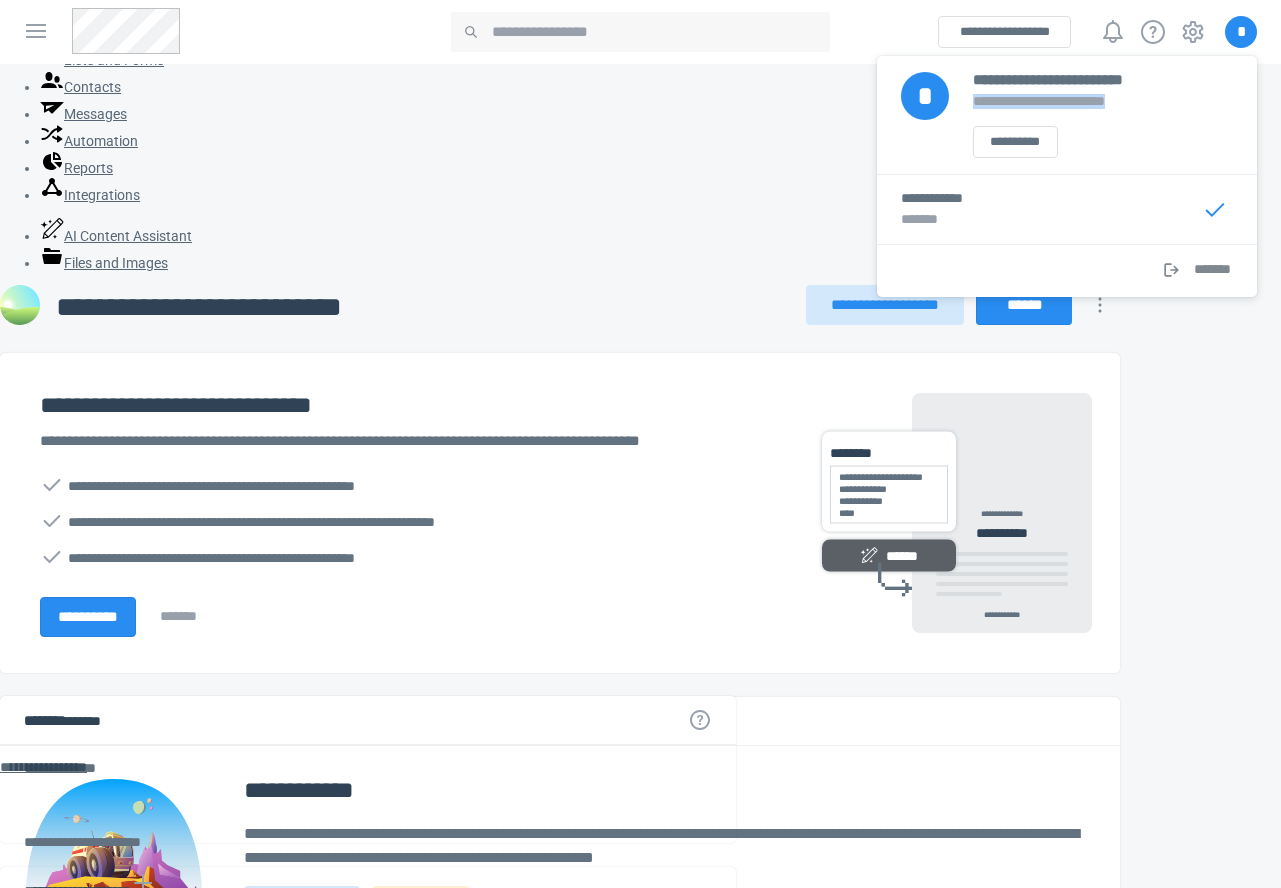 copy on "**********" 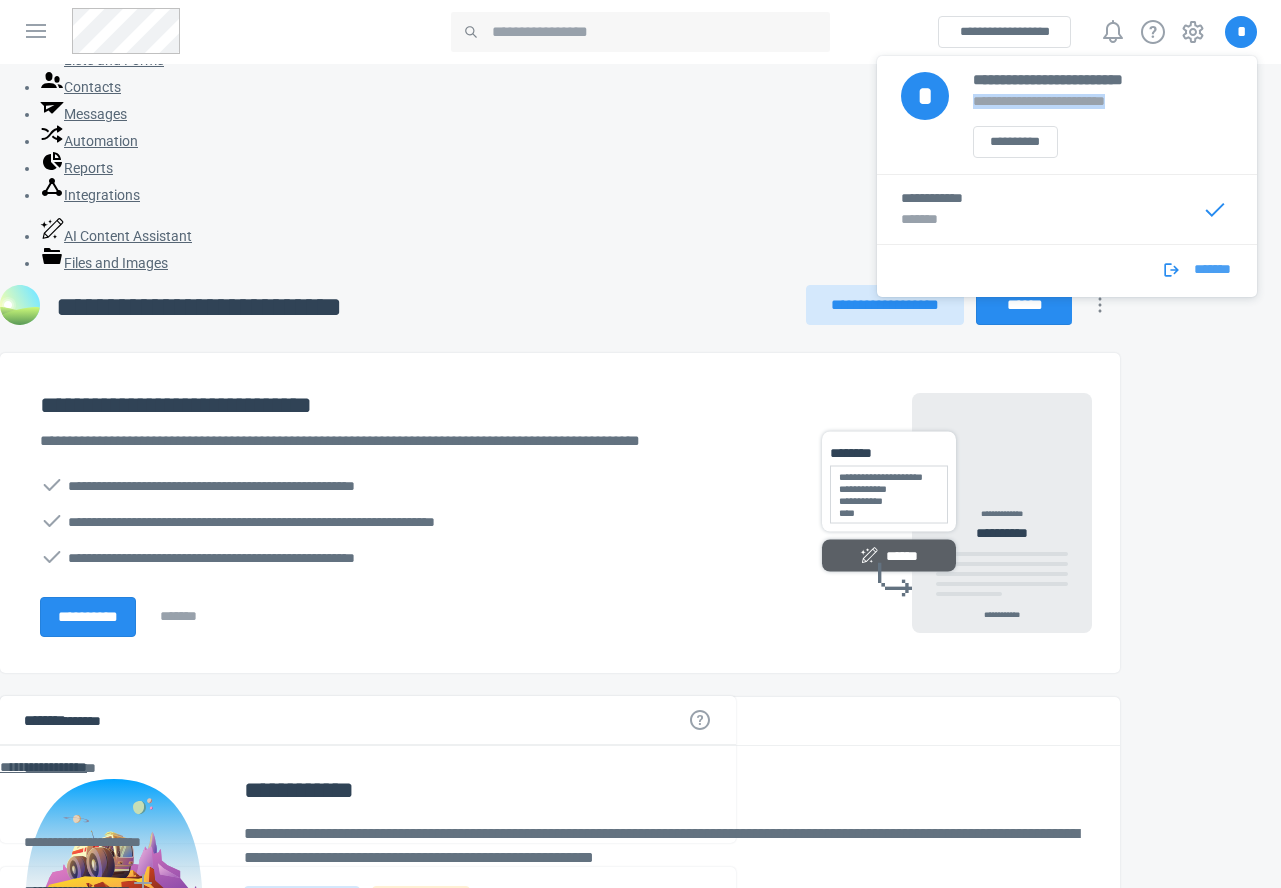 click on "*******" at bounding box center [1212, 275] 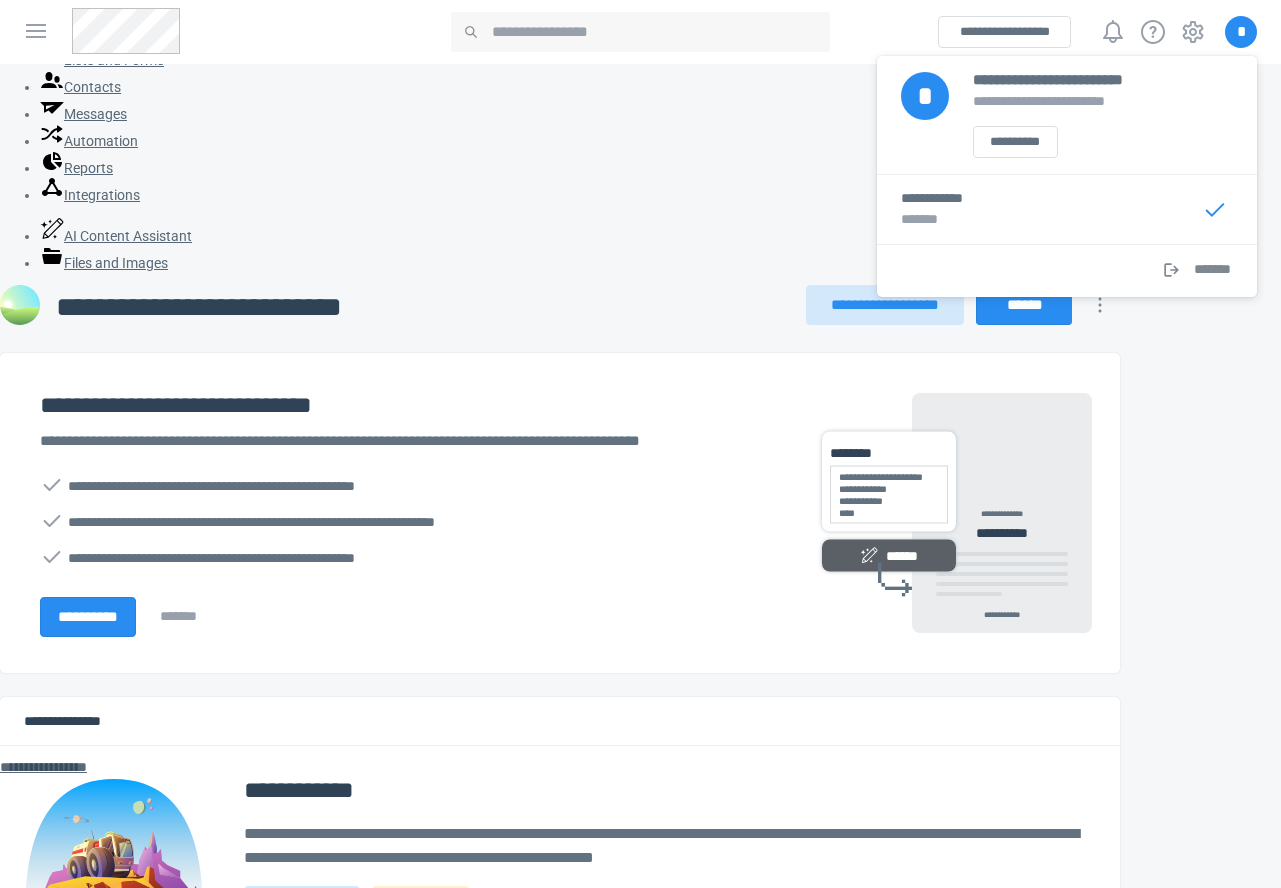 scroll, scrollTop: 0, scrollLeft: 0, axis: both 